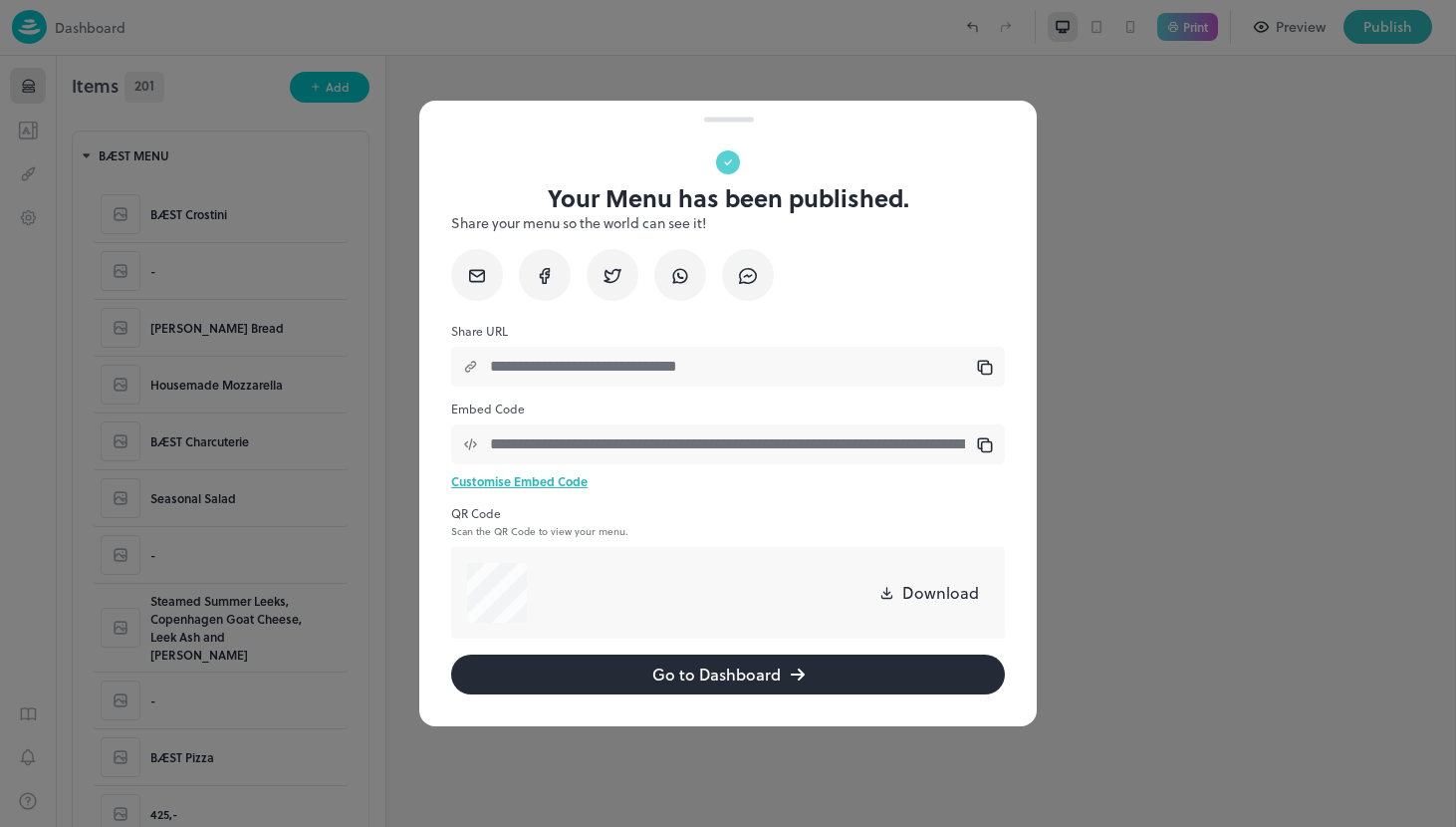 scroll, scrollTop: 0, scrollLeft: 0, axis: both 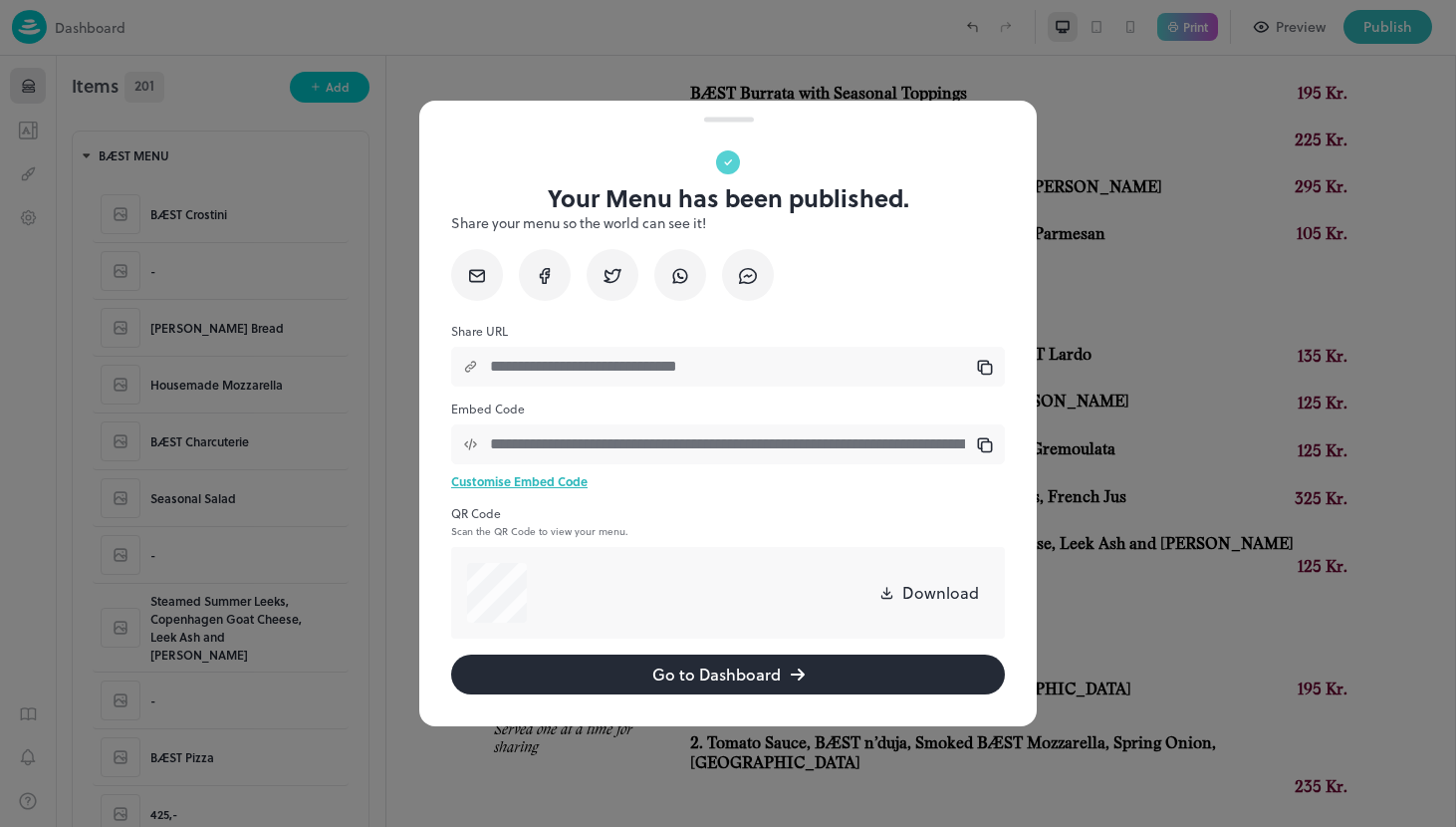 click on "Go to Dashboard" at bounding box center [728, 675] 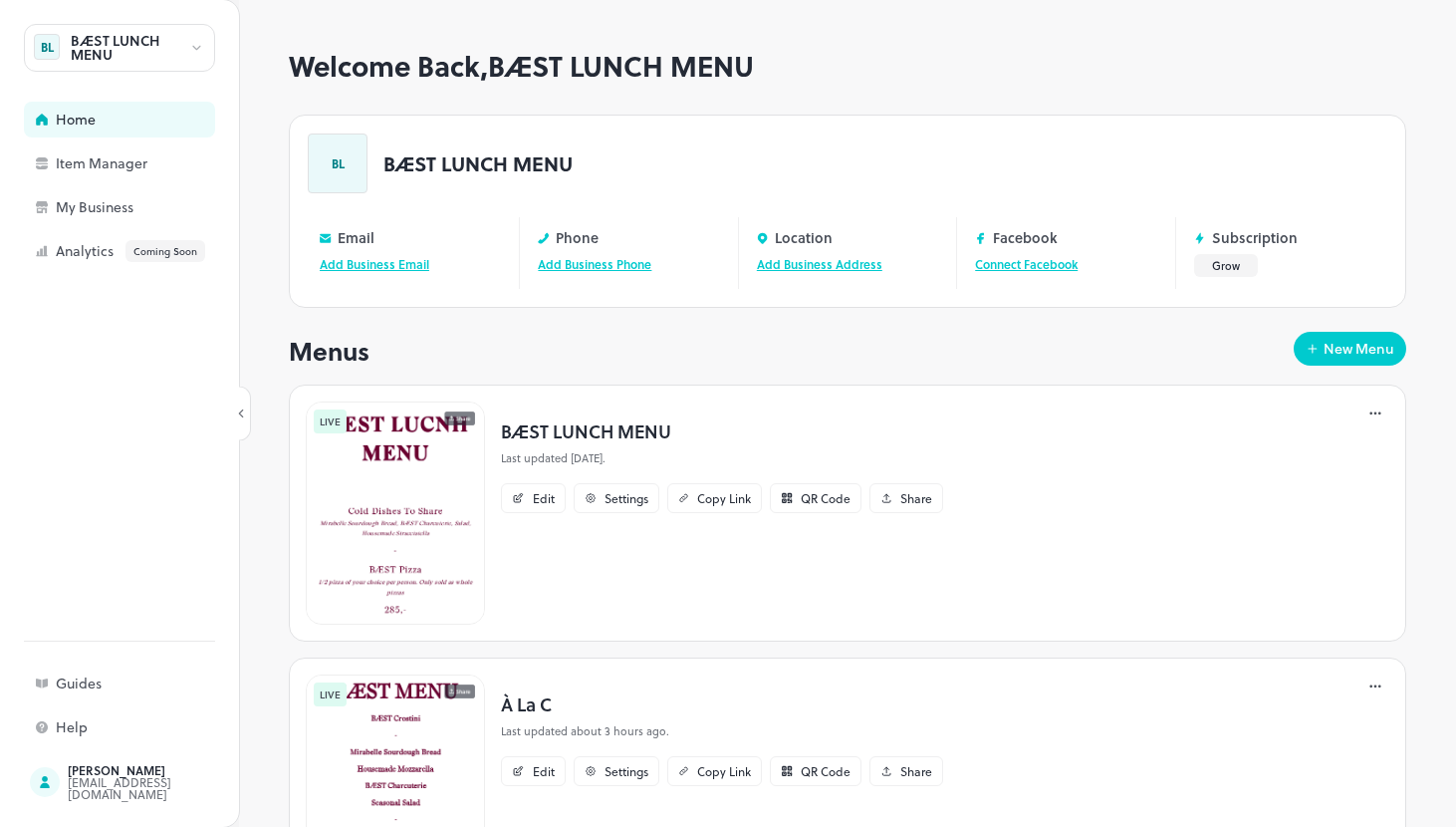 click on "À La C" at bounding box center [722, 703] 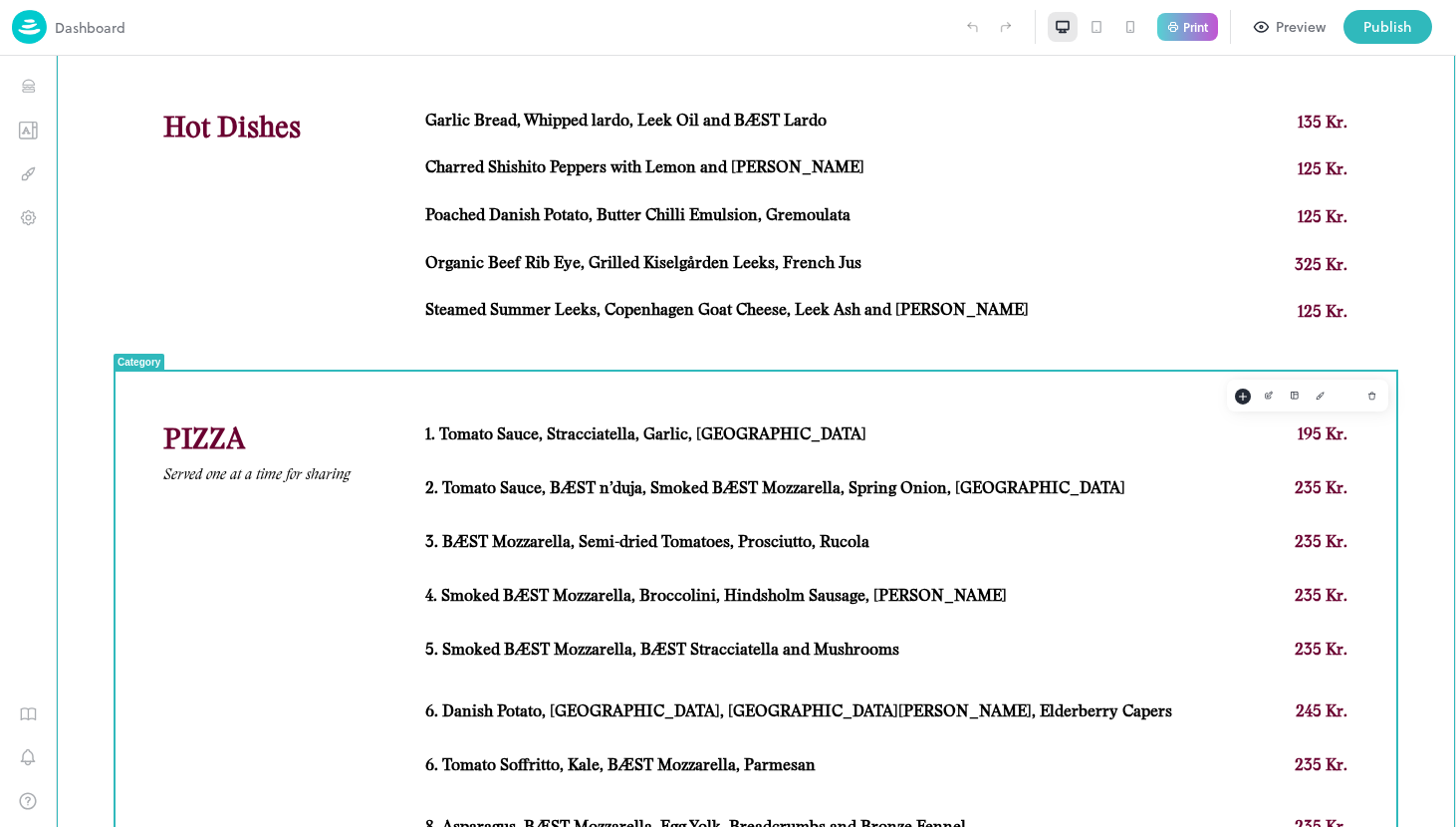 scroll, scrollTop: 1321, scrollLeft: 0, axis: vertical 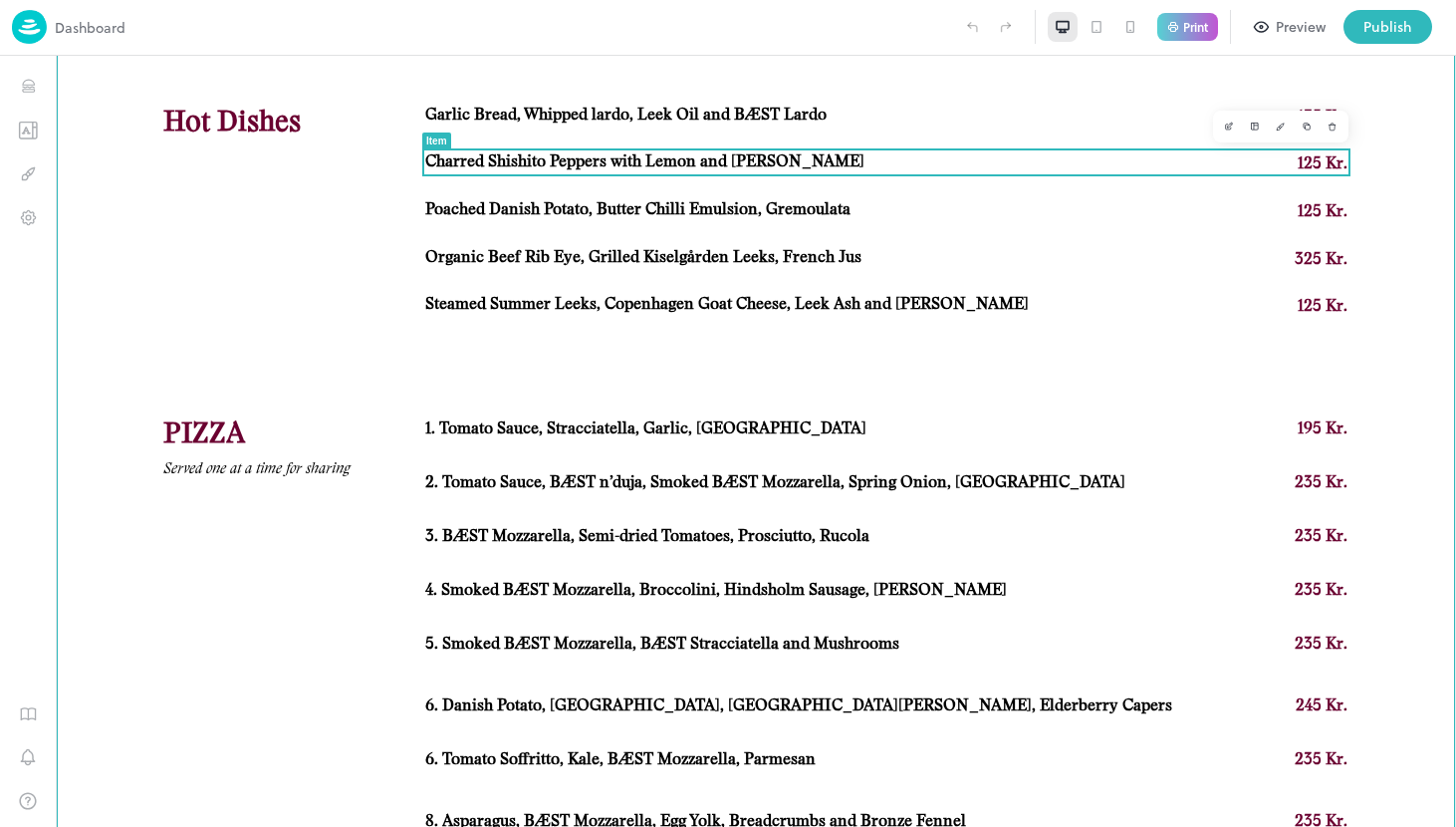 click on "Charred Shishito Peppers with Lemon and [PERSON_NAME]" at bounding box center [644, 161] 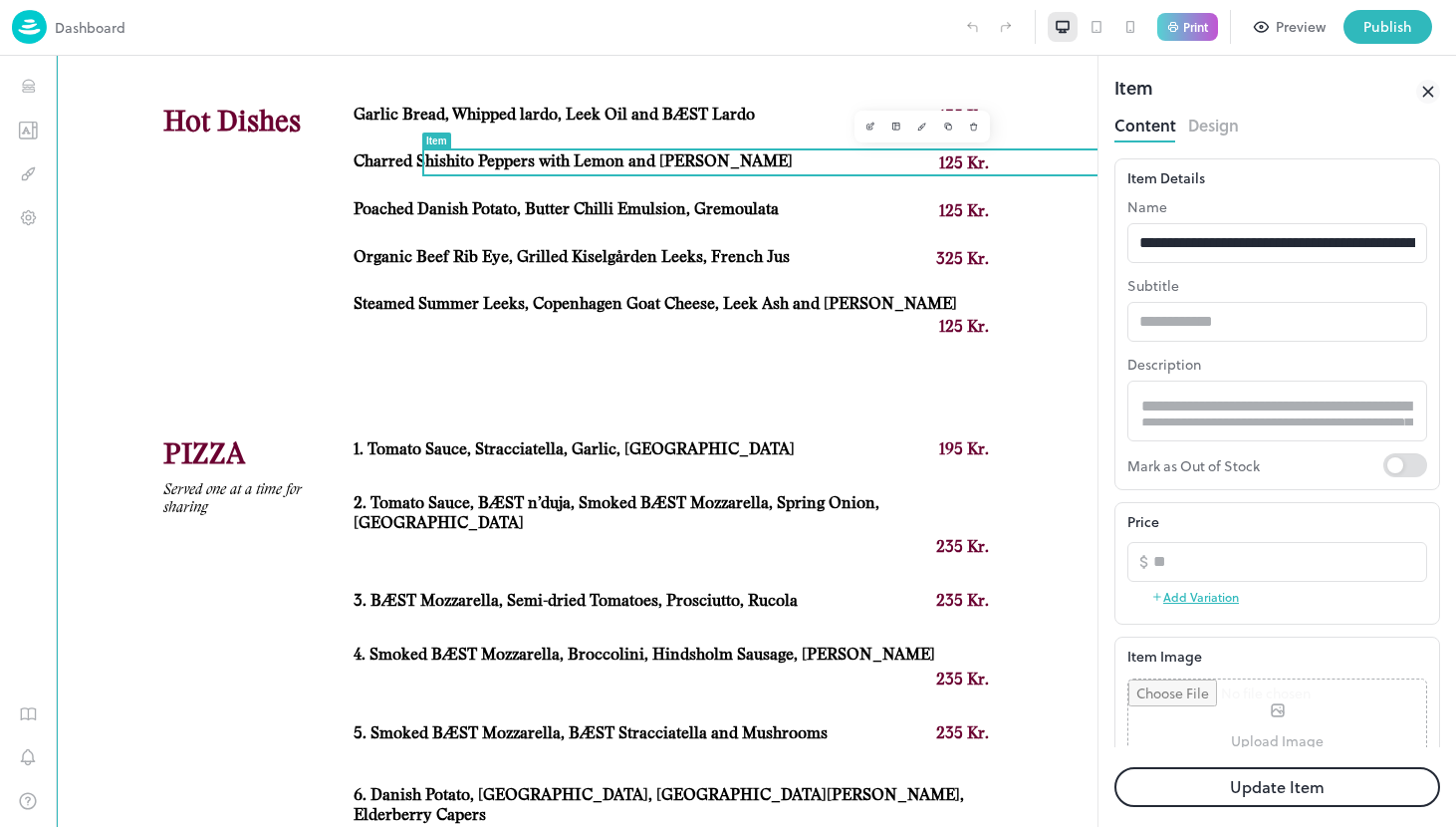 scroll, scrollTop: 0, scrollLeft: 0, axis: both 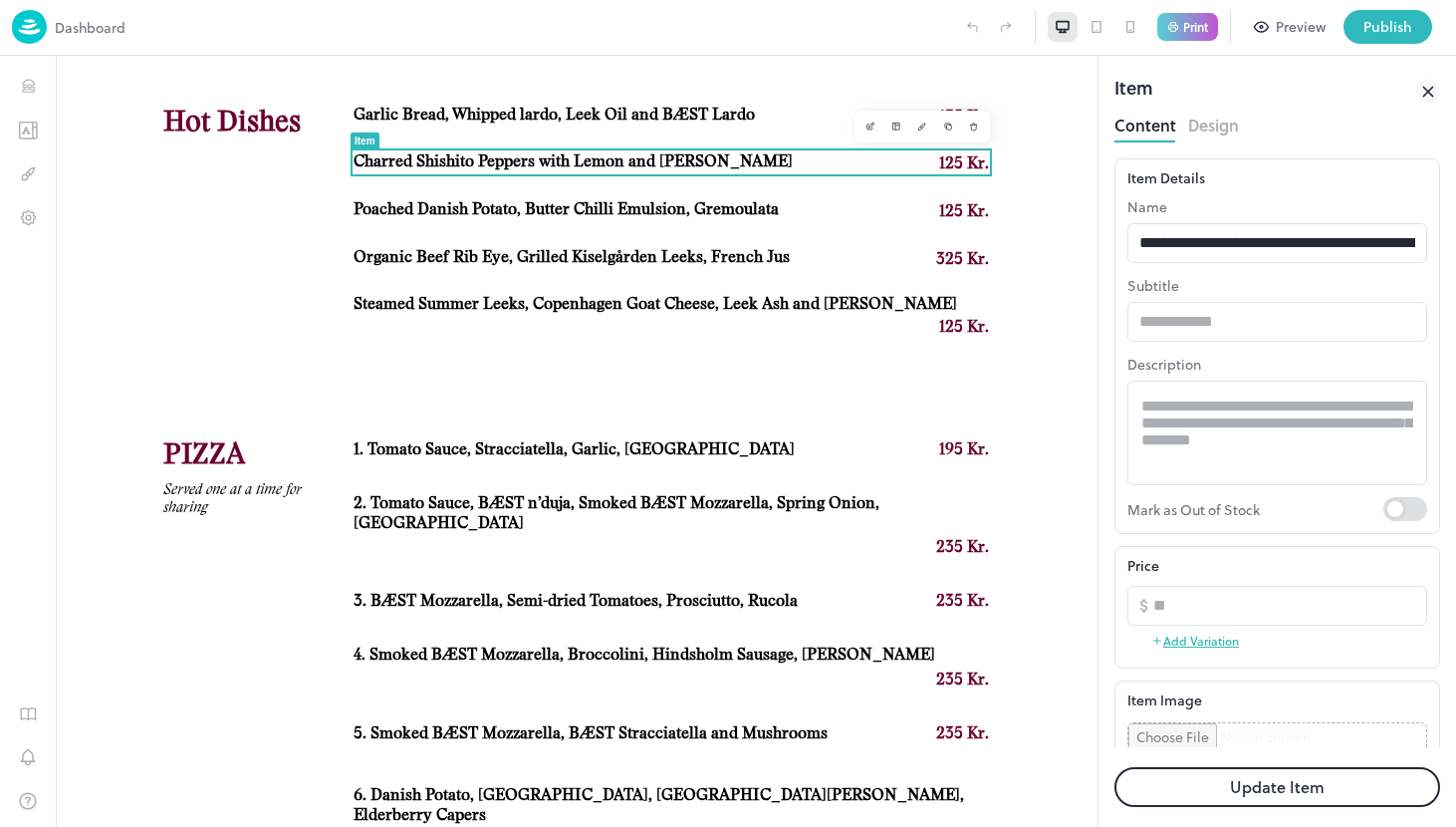 click on "**********" at bounding box center [1277, 359] 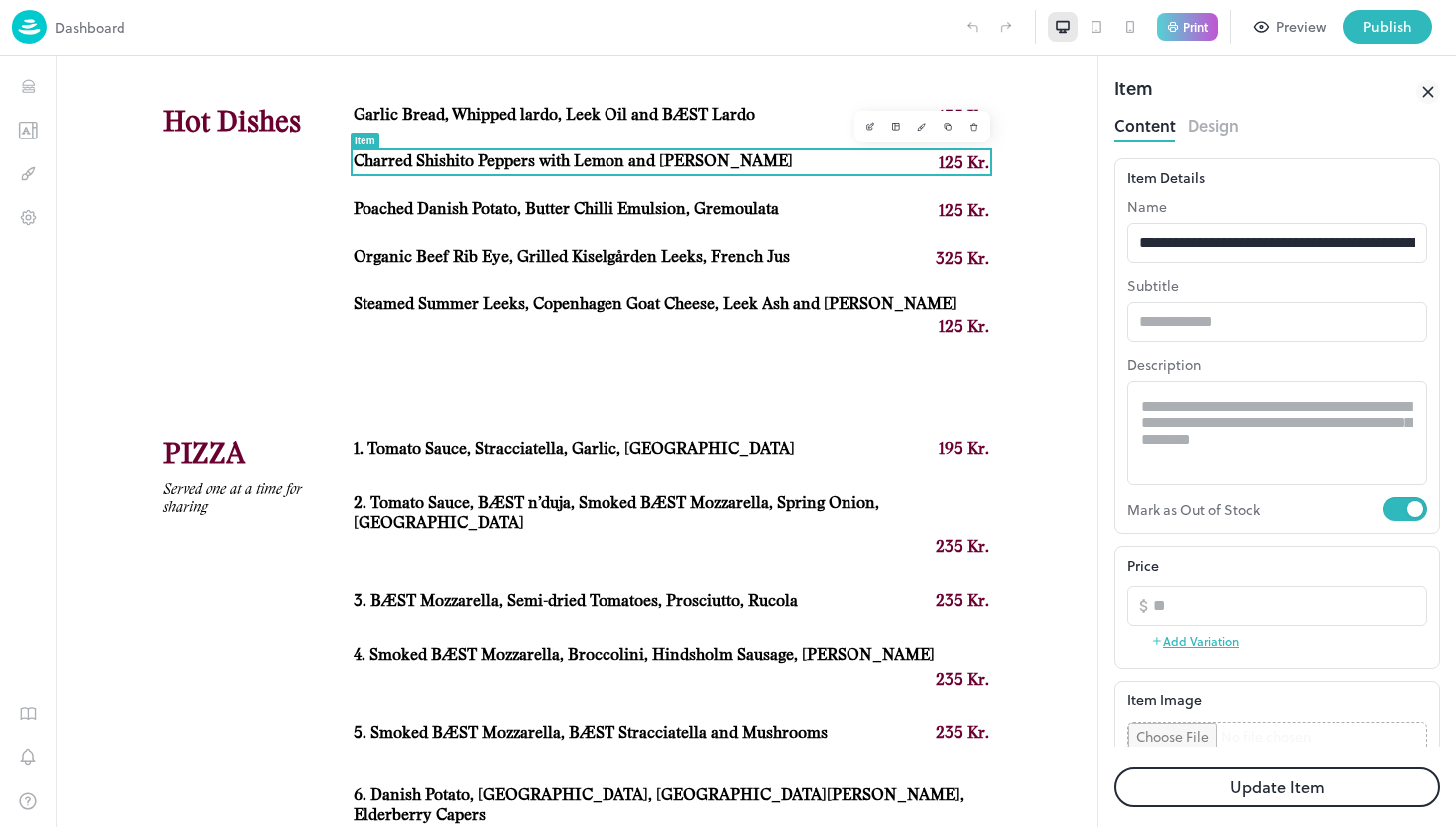 click on "Update Item" at bounding box center (1277, 787) 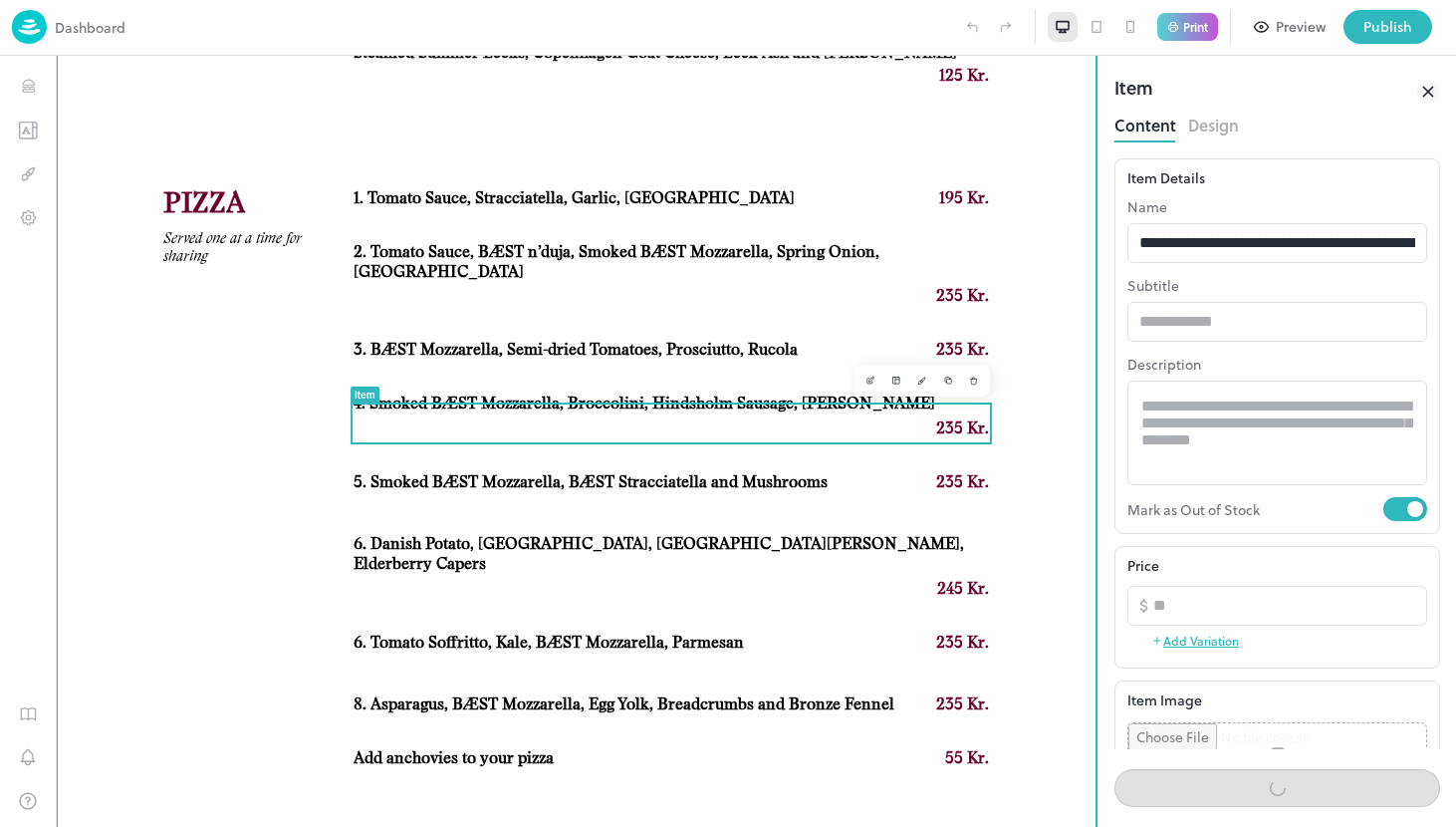 scroll, scrollTop: 1622, scrollLeft: 0, axis: vertical 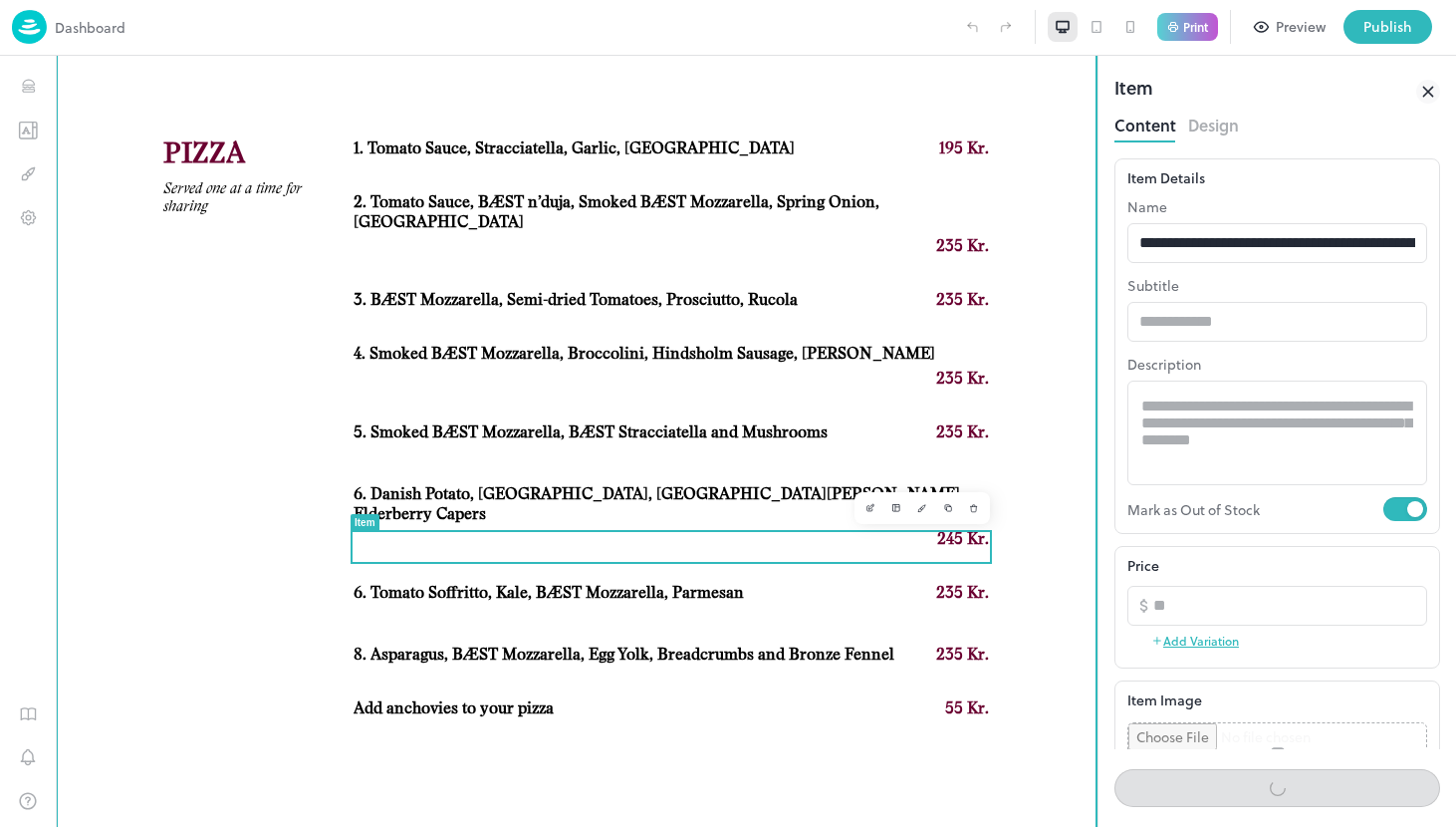 click on "8. Asparagus, BÆST Mozzarella, Egg Yolk, Breadcrumbs and Bronze Fennel" at bounding box center [623, 655] 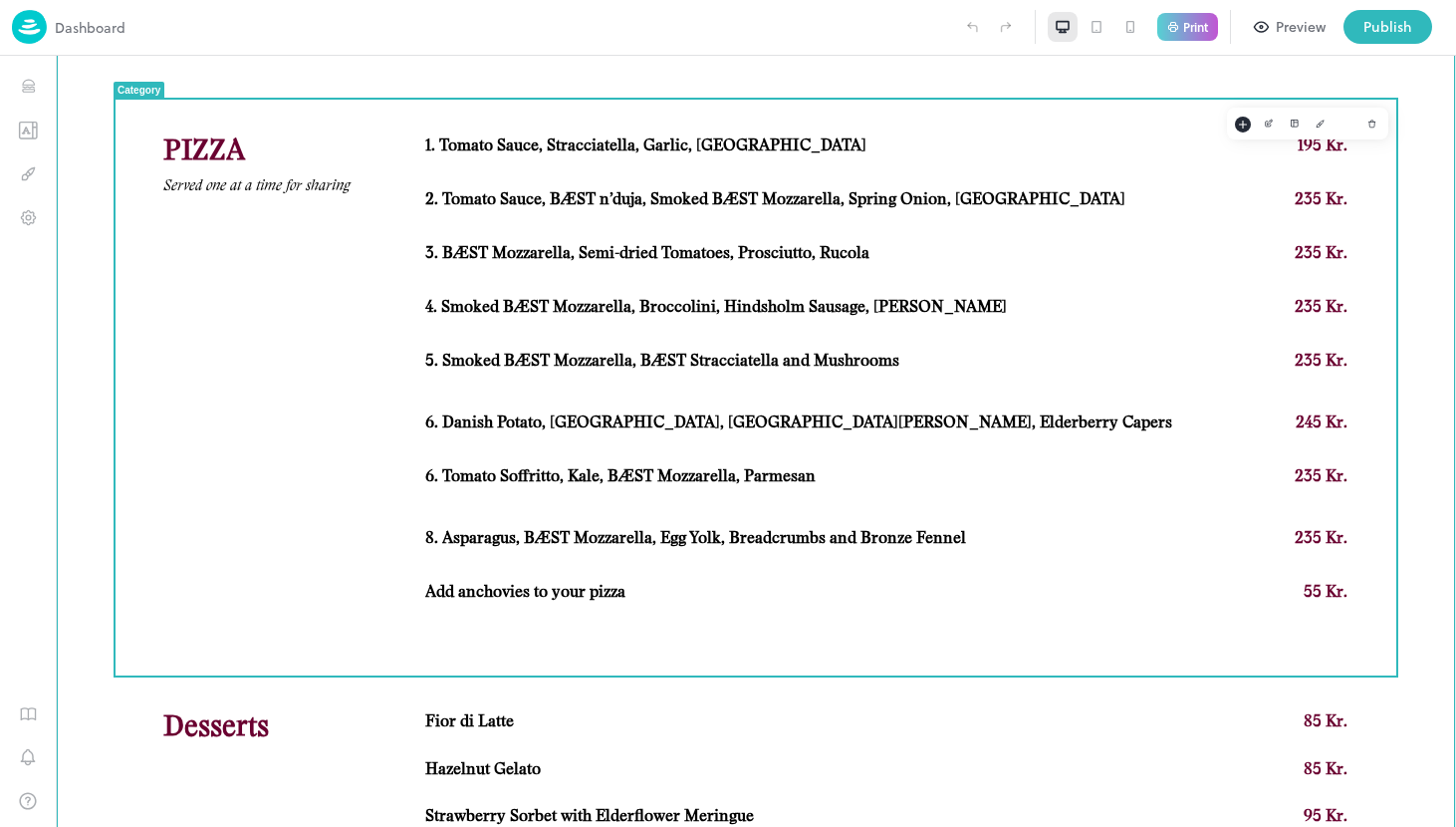 click on "235 Kr." at bounding box center (1159, 538) 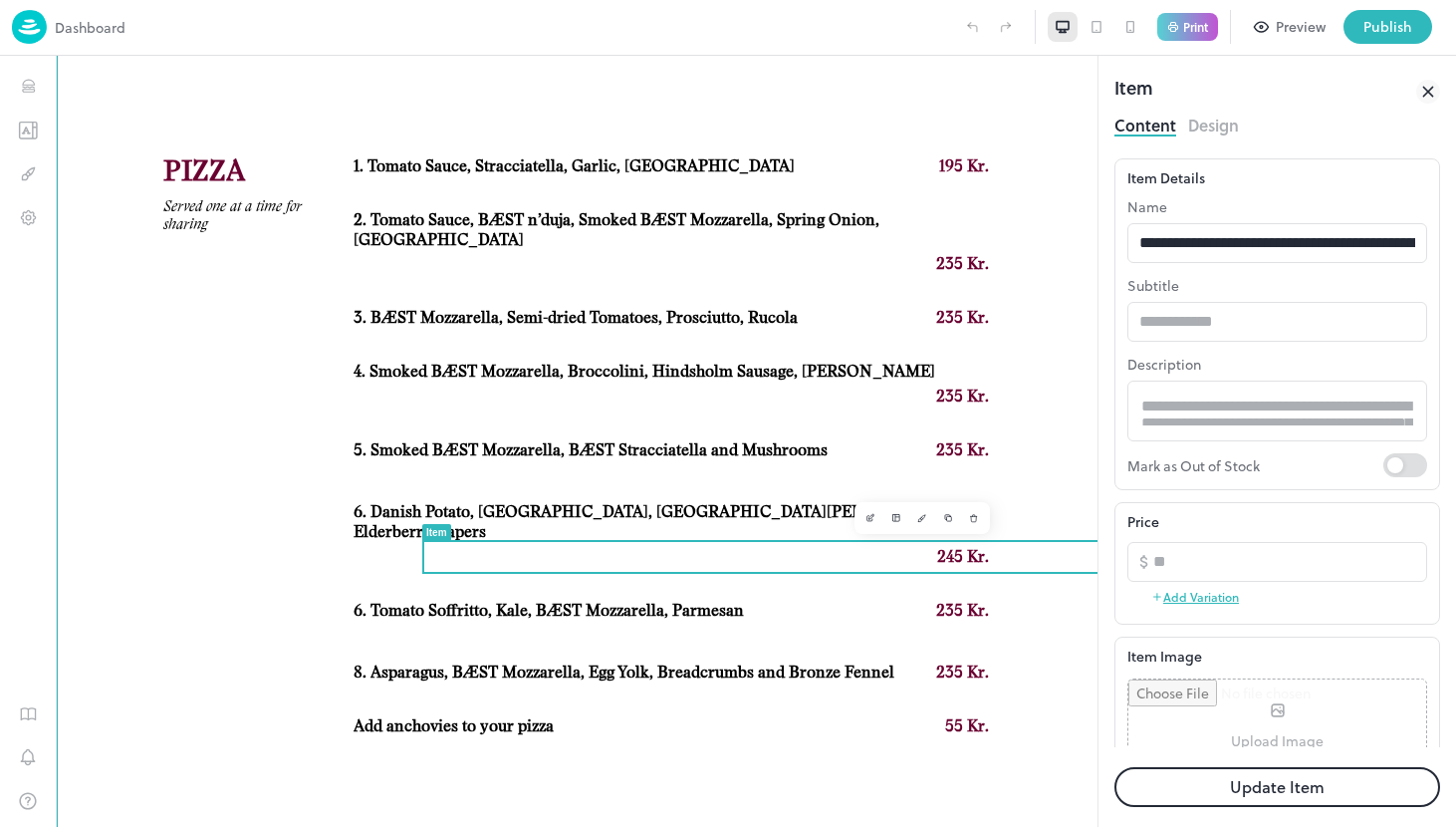 scroll, scrollTop: 0, scrollLeft: 0, axis: both 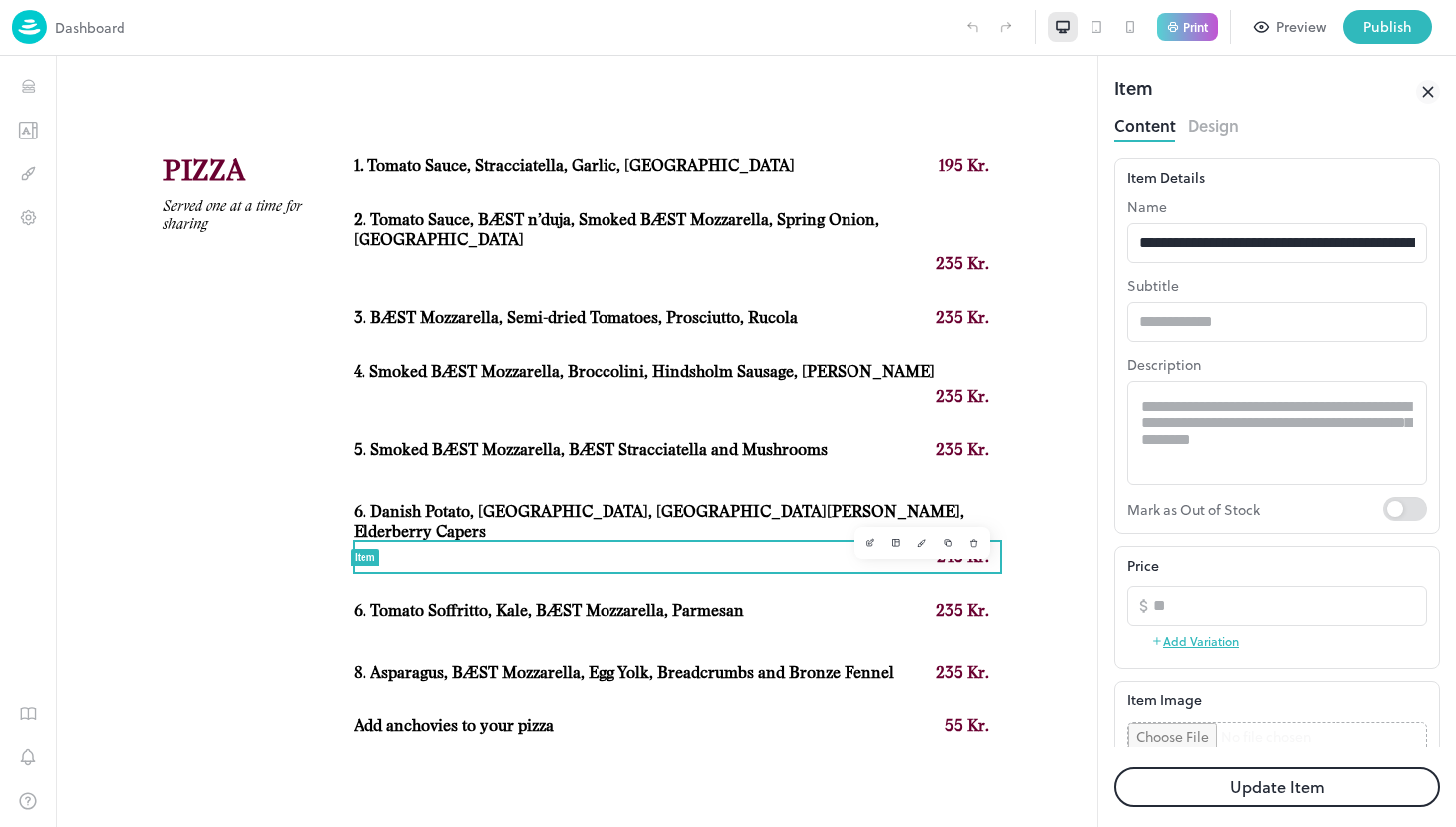 click on "Update Item" at bounding box center (1277, 787) 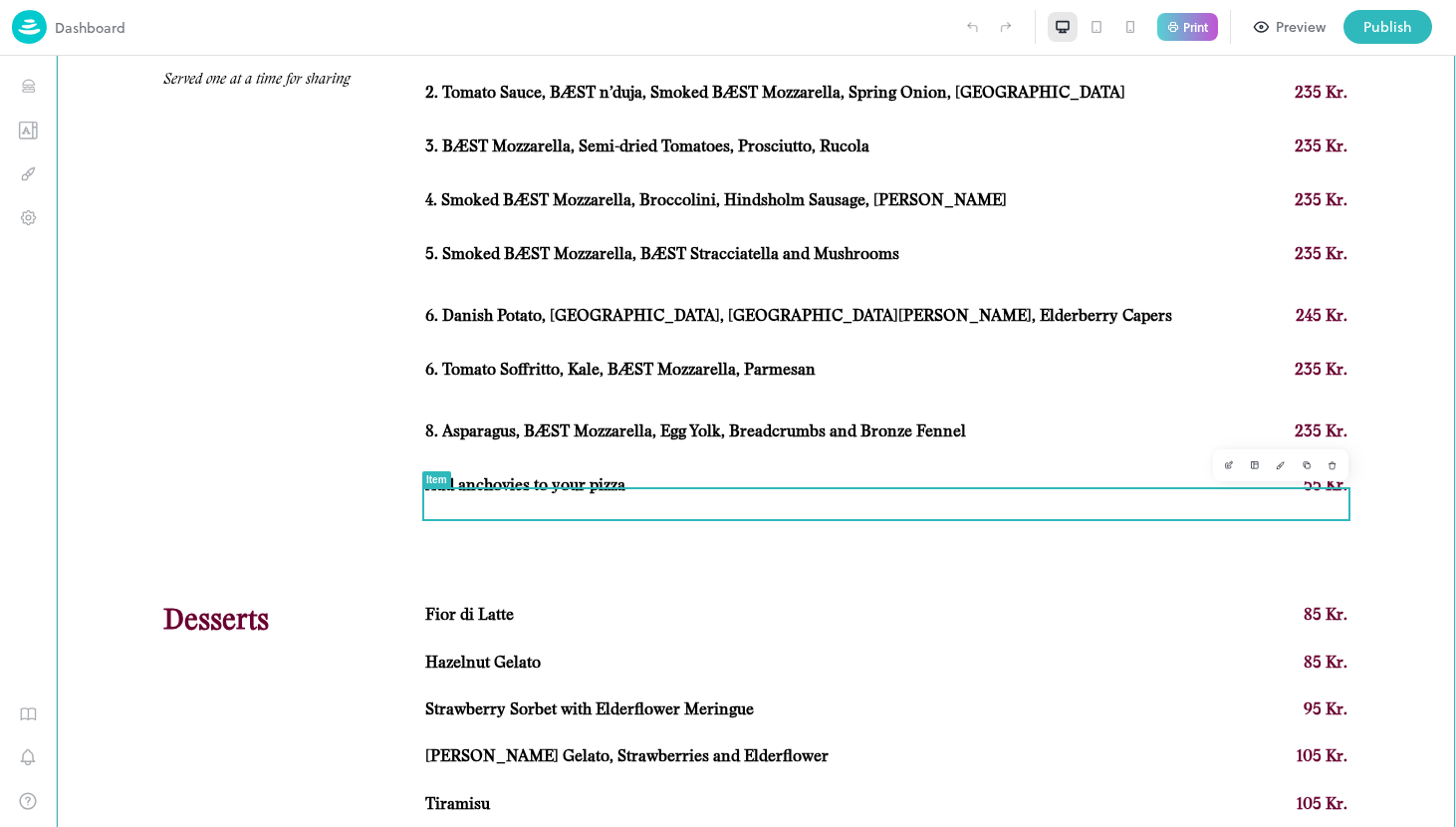scroll, scrollTop: 1753, scrollLeft: 0, axis: vertical 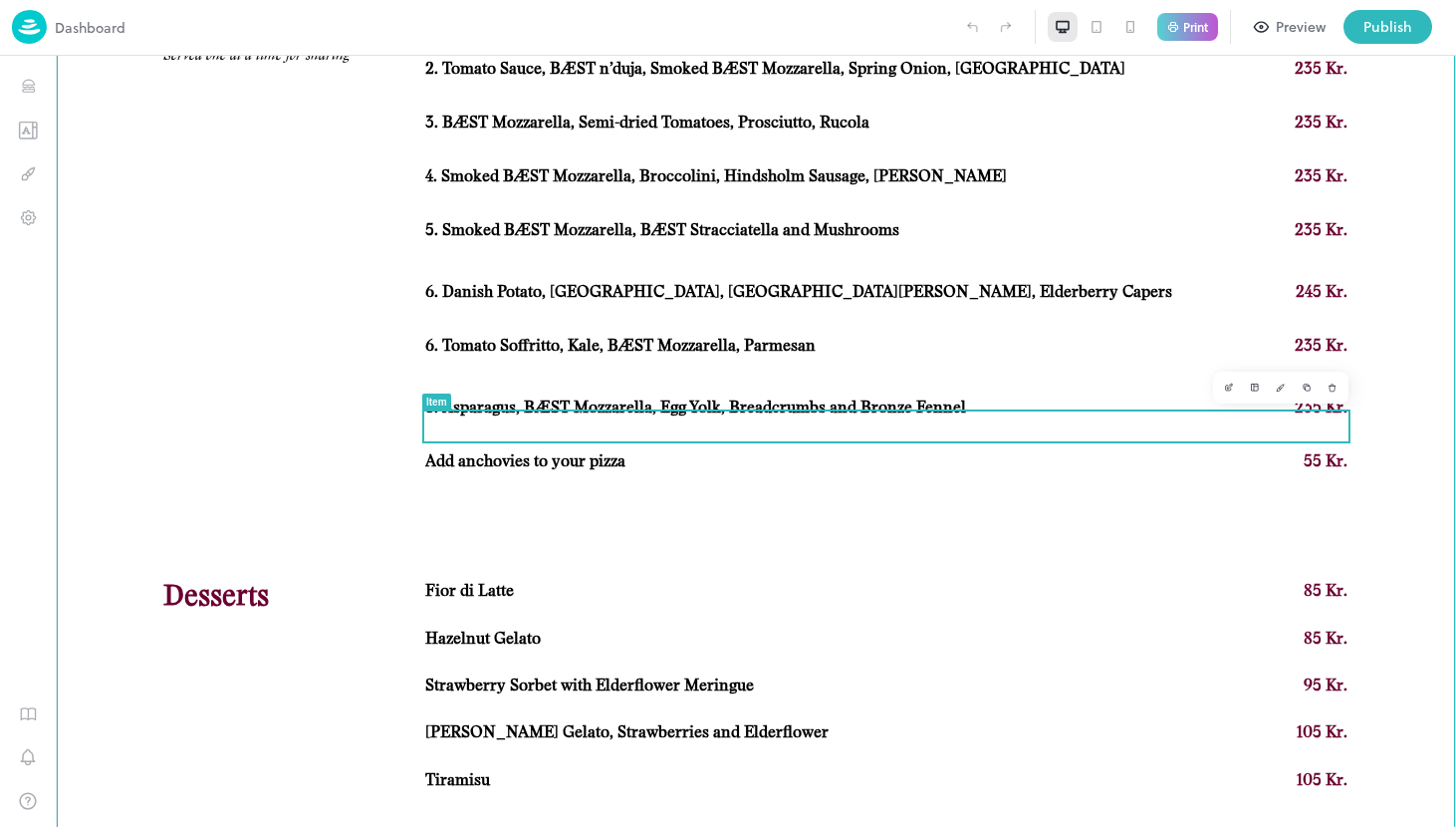 click on "8. Asparagus, BÆST Mozzarella, Egg Yolk, Breadcrumbs and Bronze Fennel" at bounding box center [695, 408] 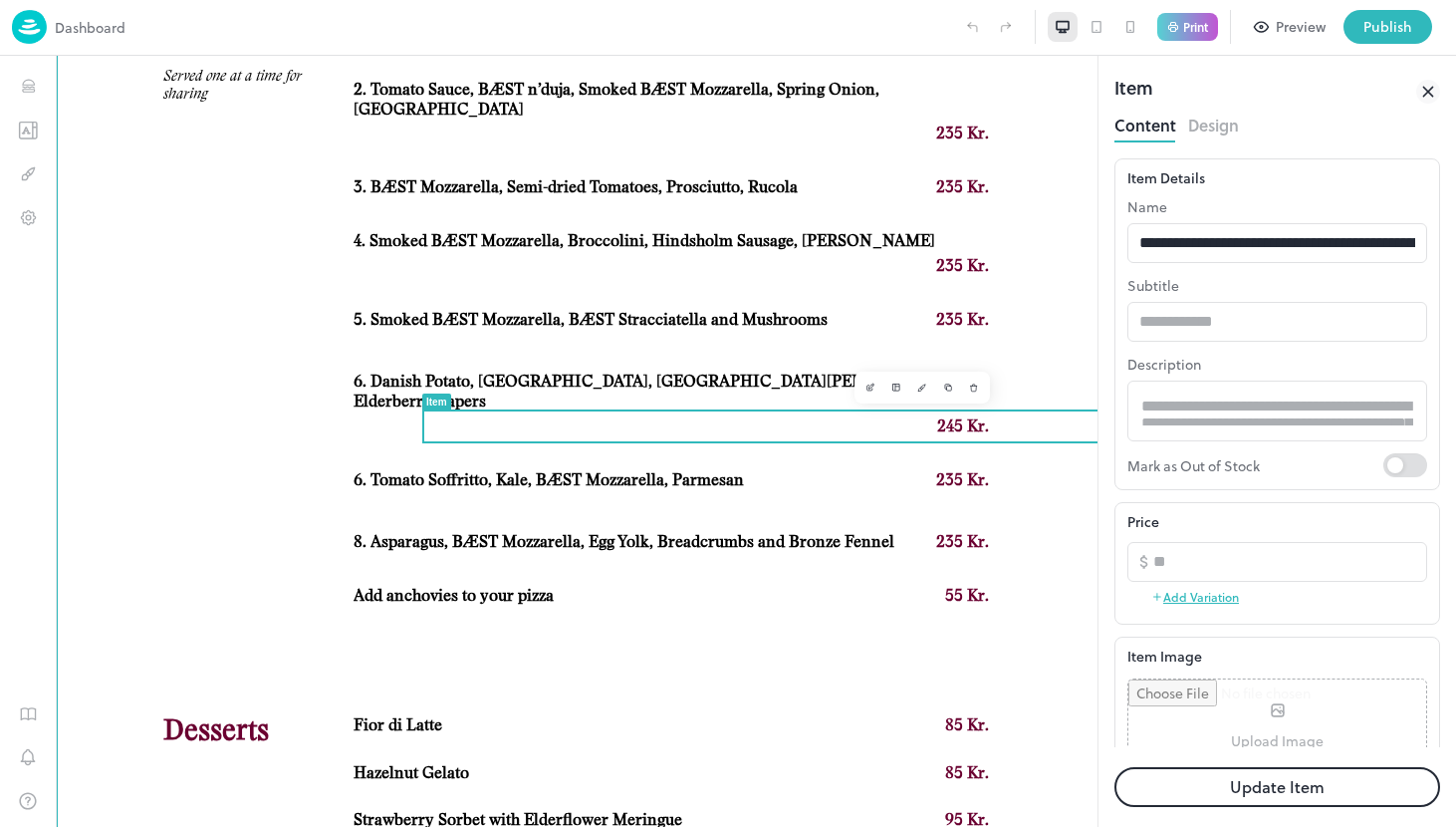 scroll, scrollTop: 0, scrollLeft: 0, axis: both 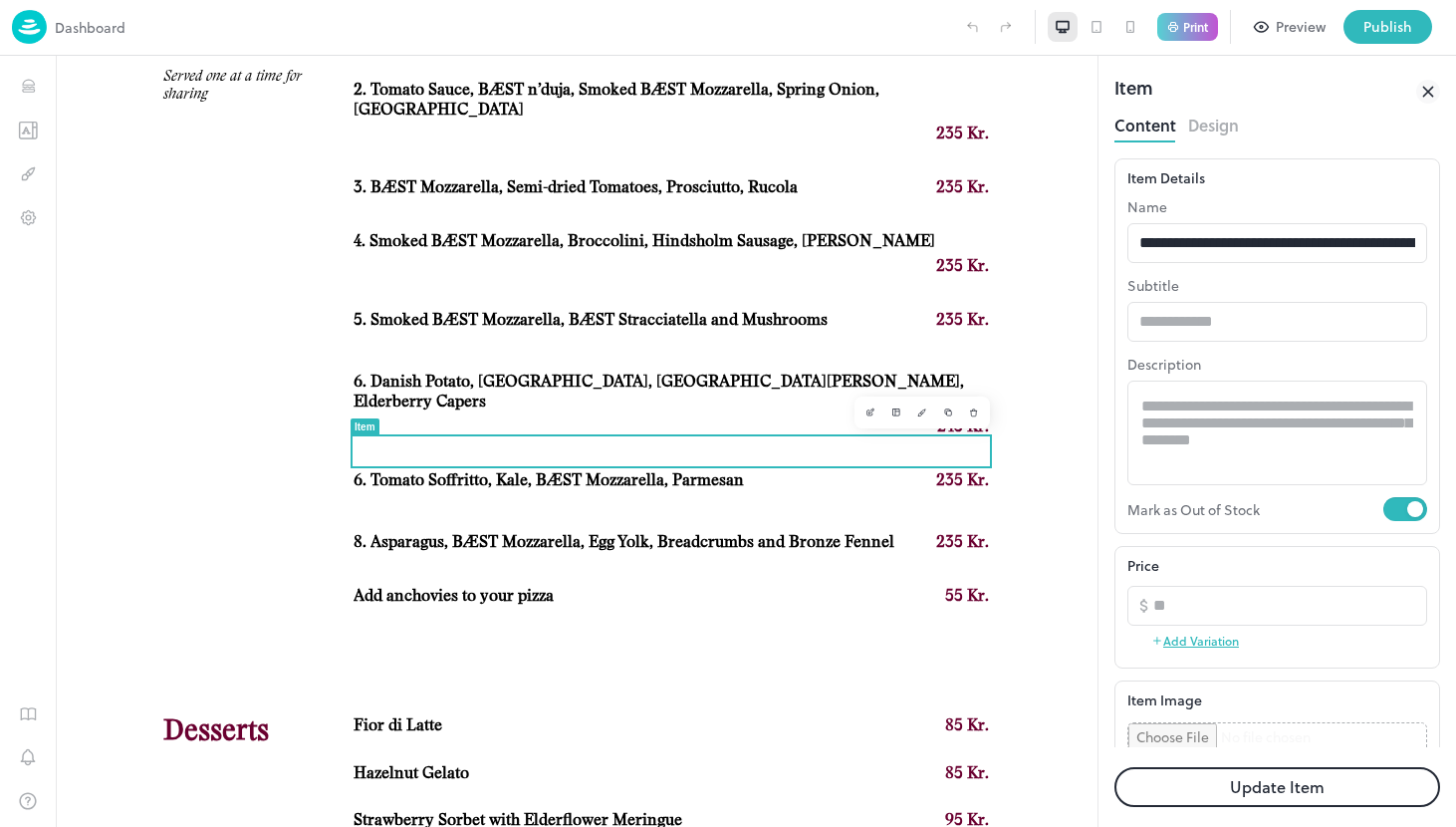 click on "Update Item" at bounding box center [1277, 787] 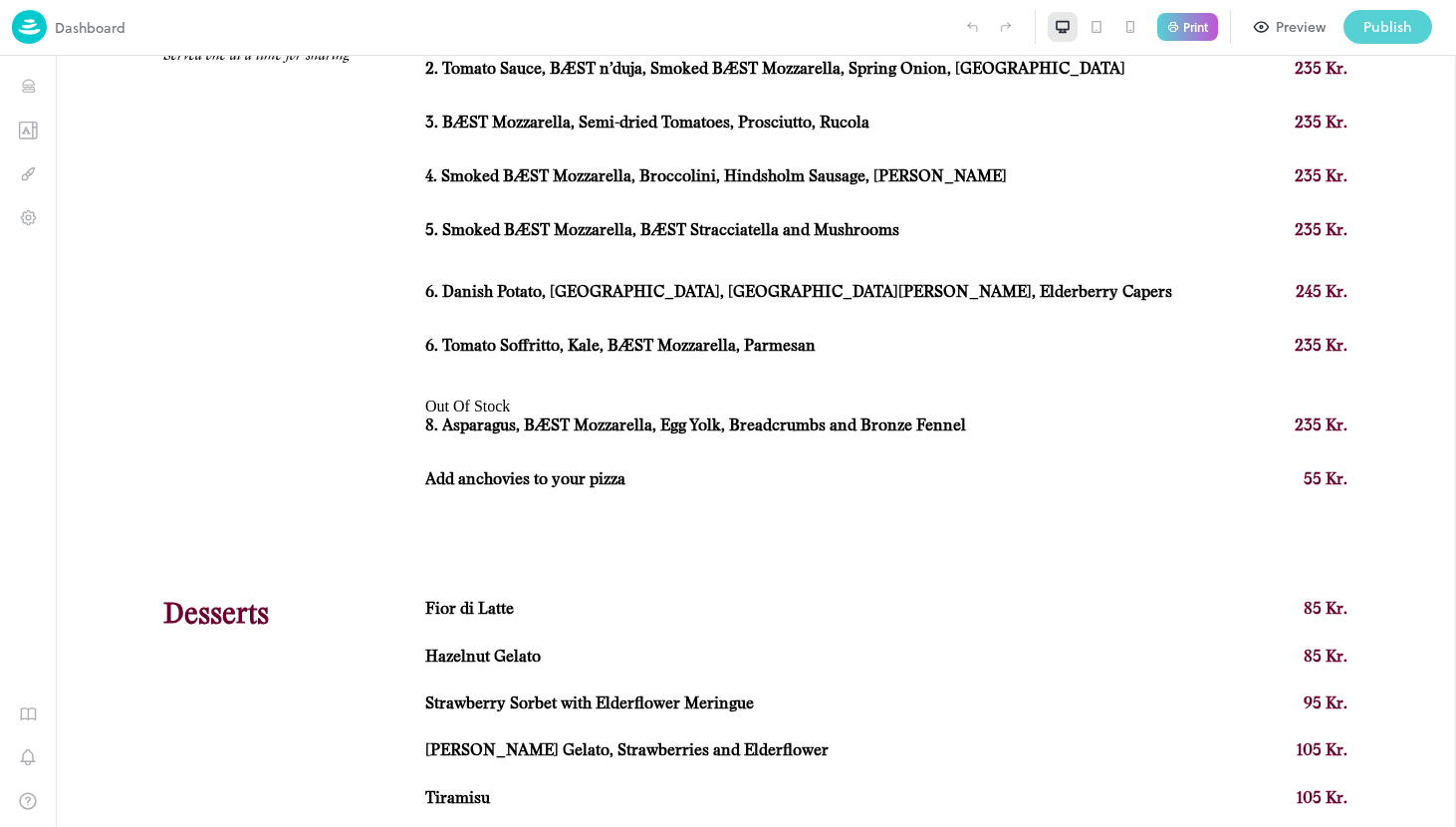 click on "Publish" at bounding box center [1387, 27] 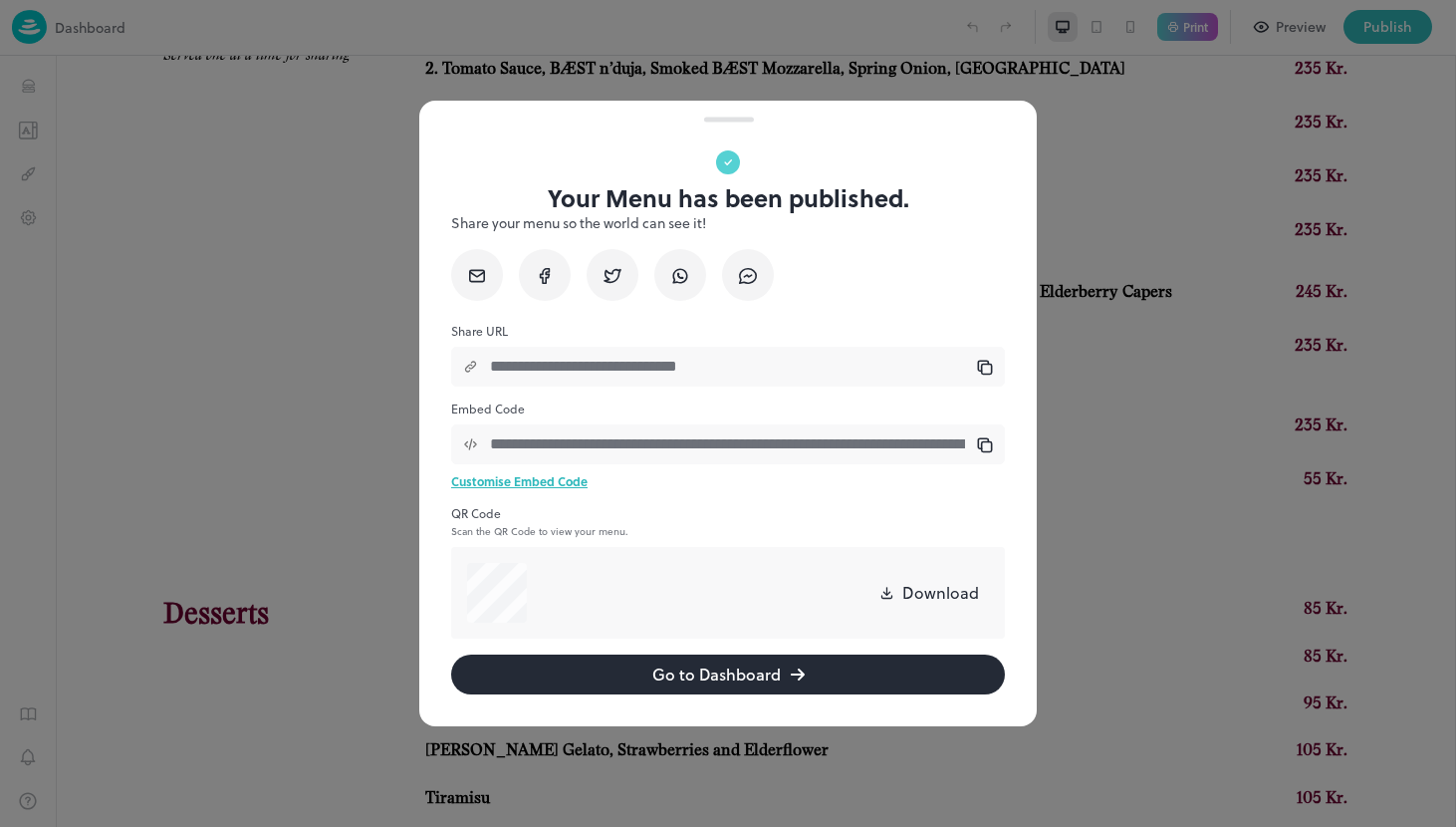 click on "Go to Dashboard" at bounding box center [728, 675] 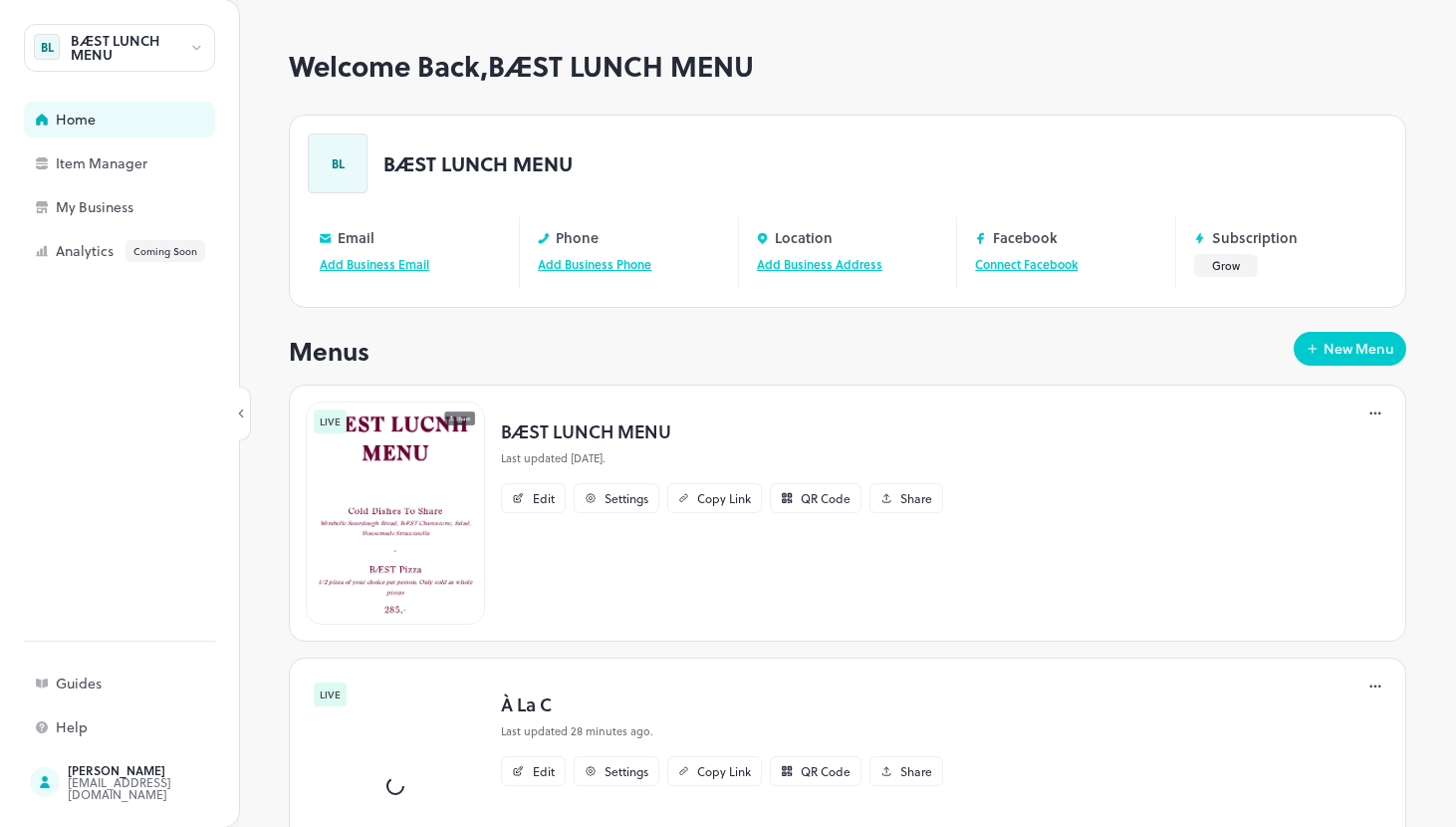 click on "À La C" at bounding box center (722, 703) 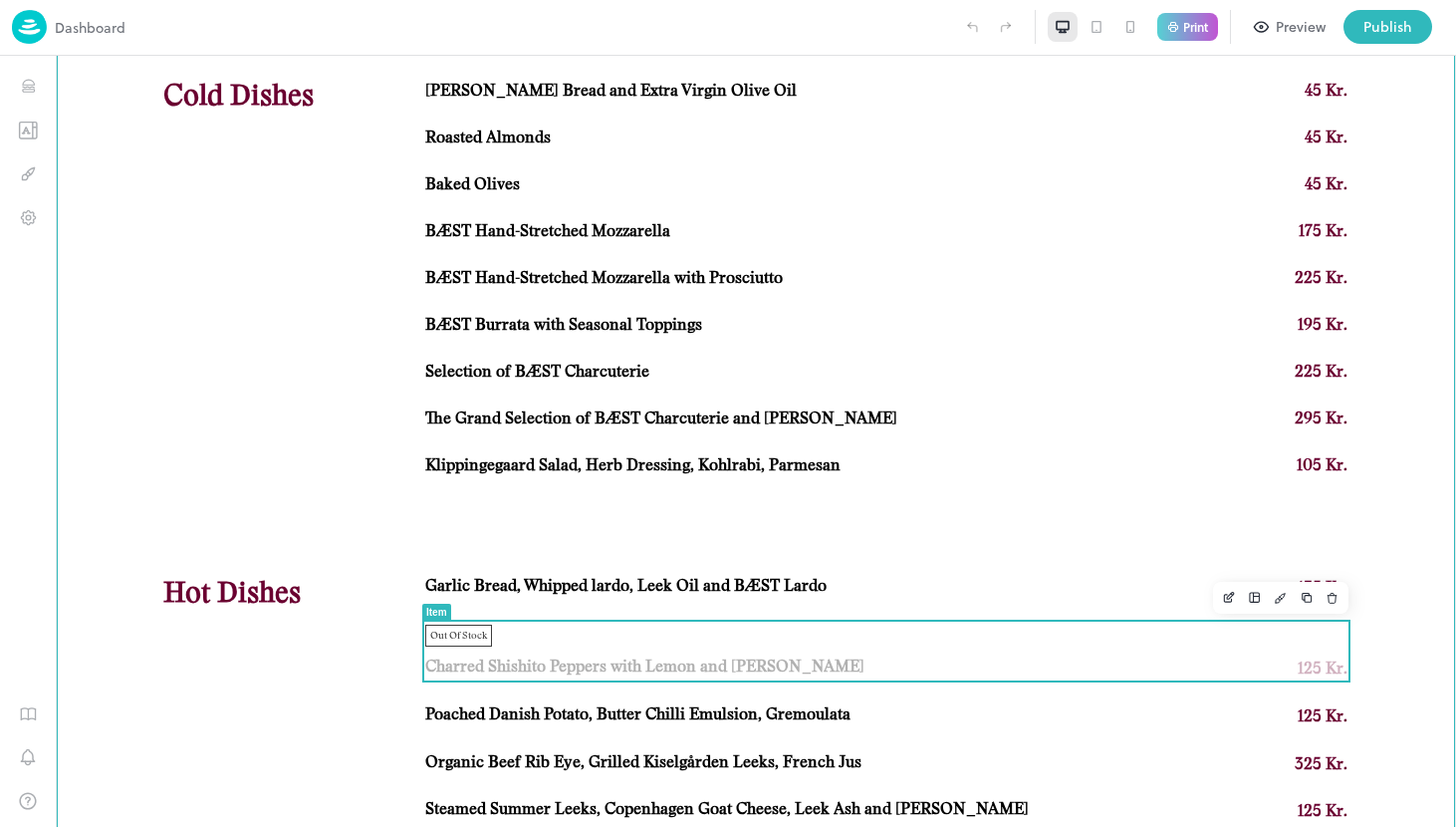 scroll, scrollTop: 878, scrollLeft: 0, axis: vertical 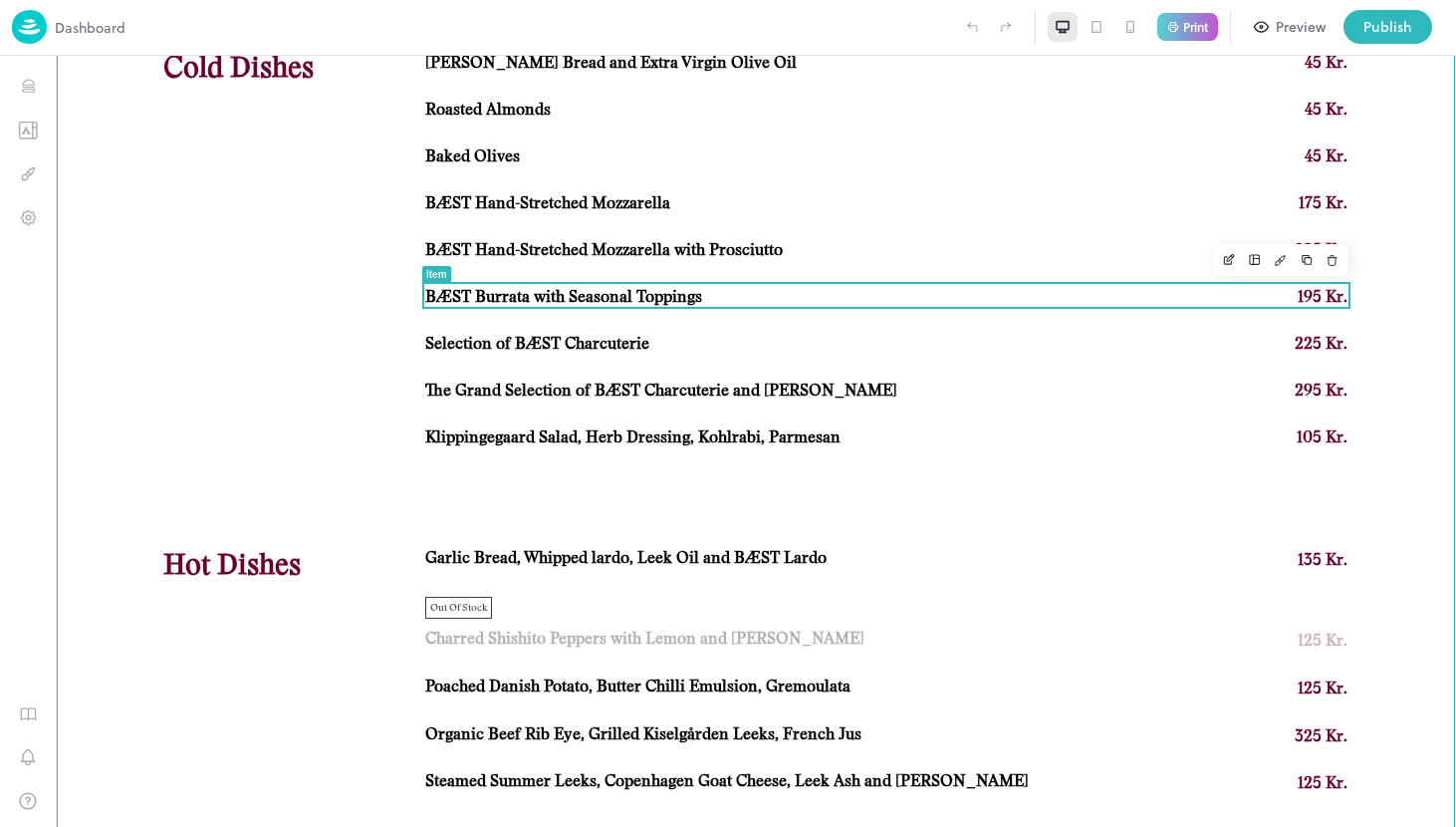 click on "BÆST Burrata with Seasonal Toppings" at bounding box center (564, 297) 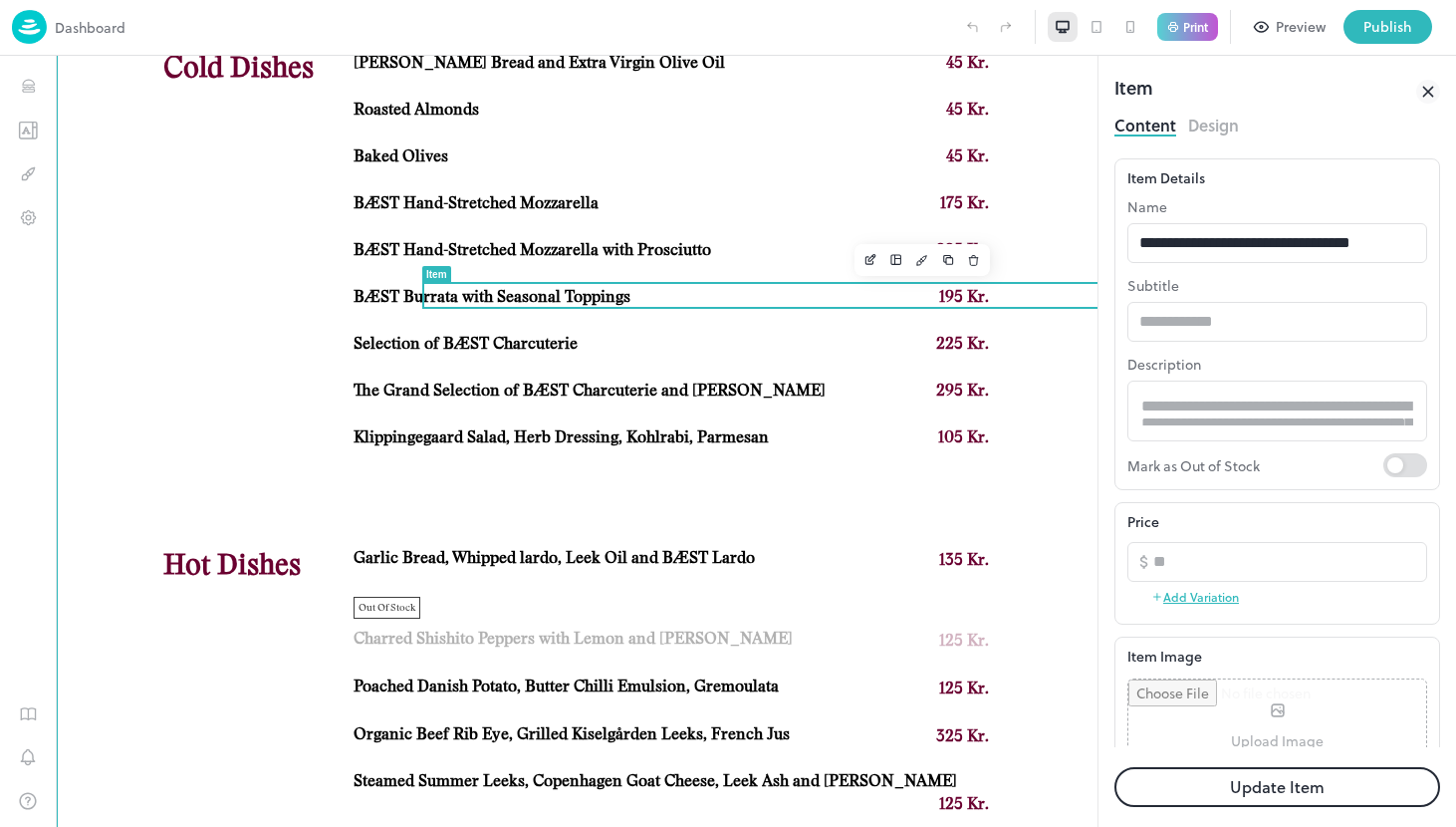 scroll, scrollTop: 0, scrollLeft: 0, axis: both 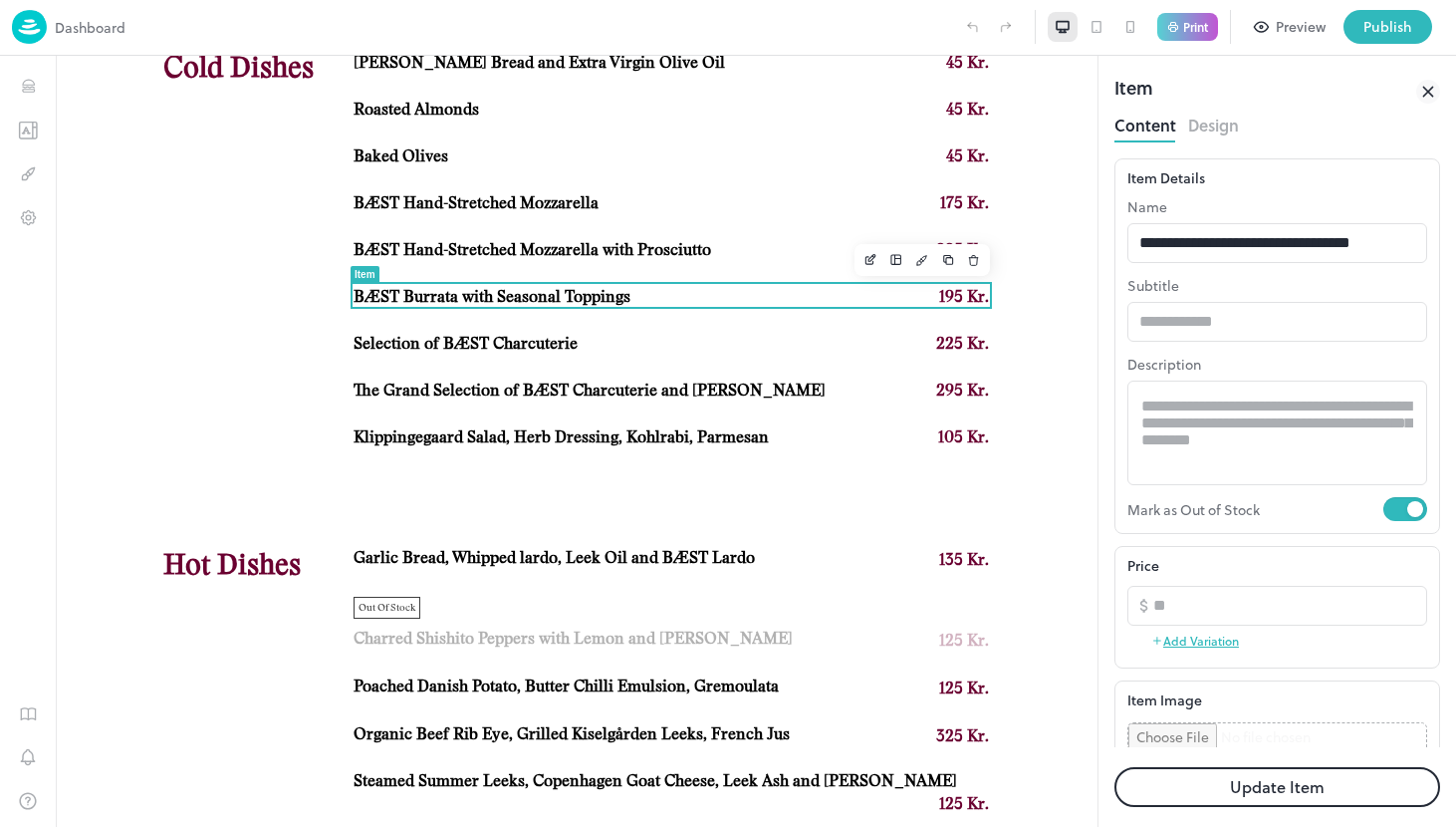 click on "Update Item" at bounding box center (1277, 787) 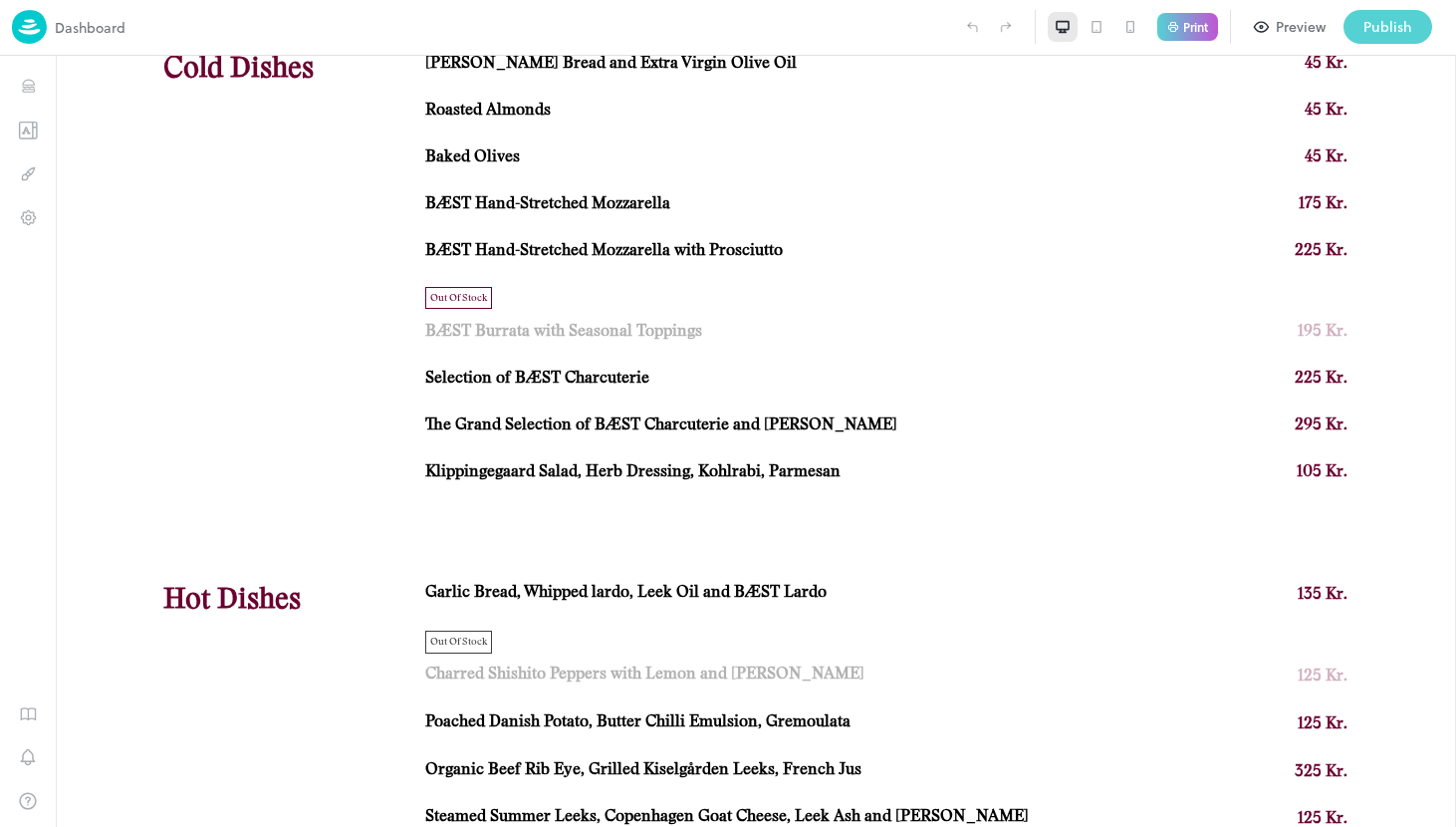 click on "Publish" at bounding box center (1387, 27) 